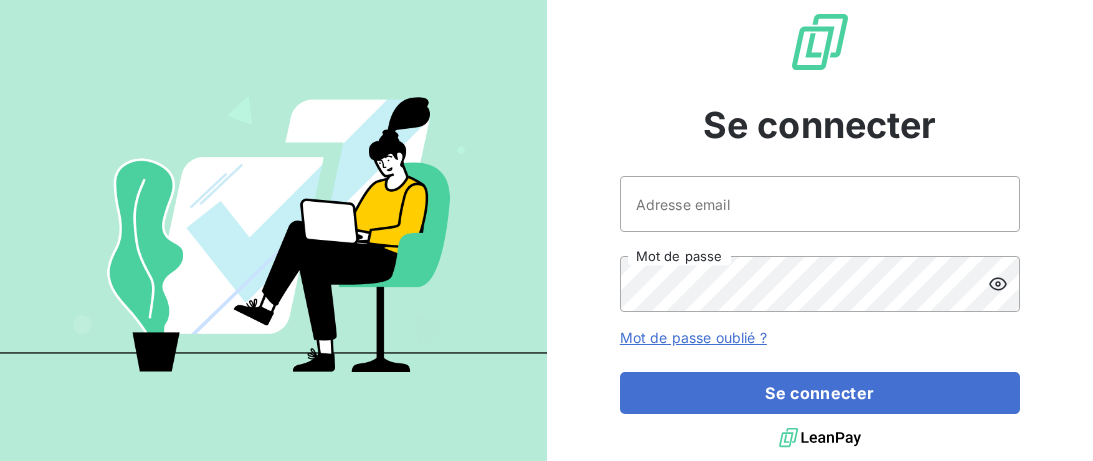 scroll, scrollTop: 0, scrollLeft: 0, axis: both 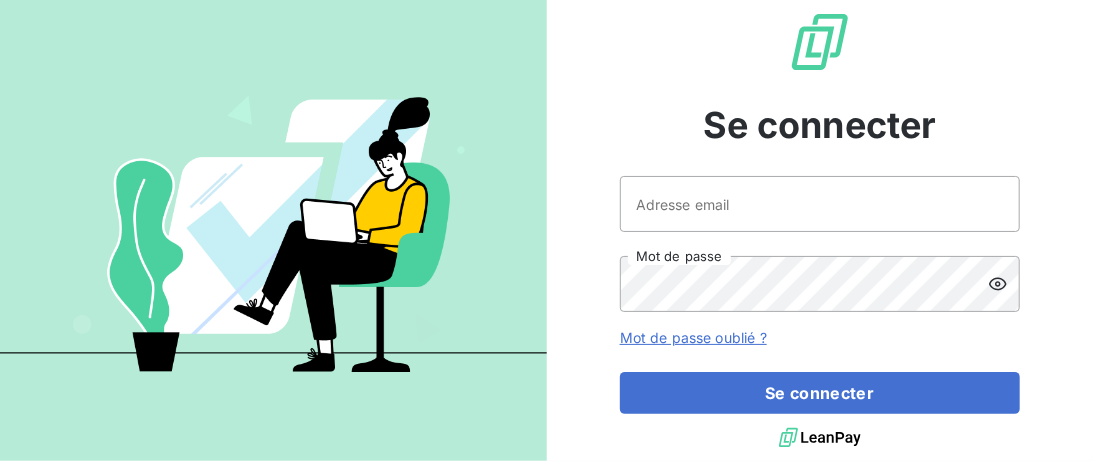type on "[EMAIL]" 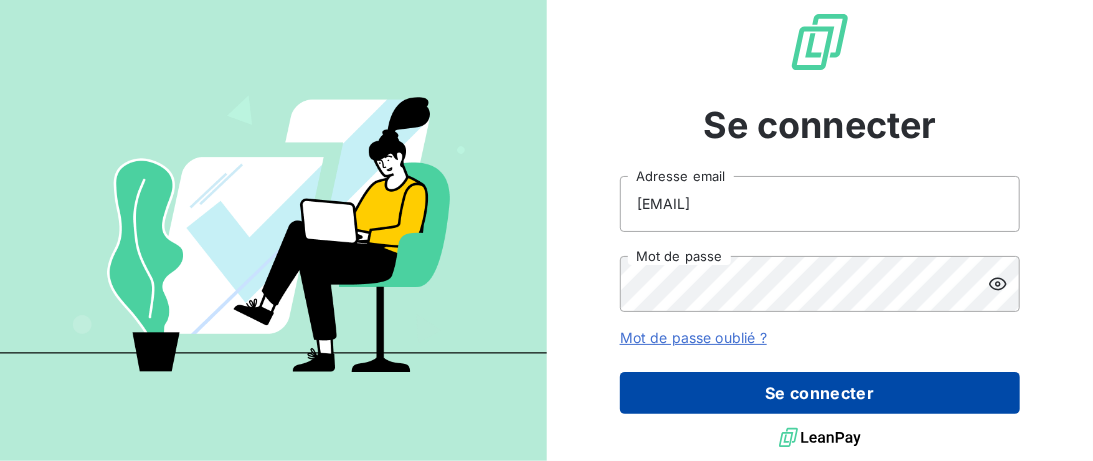 click on "Se connecter" at bounding box center [820, 393] 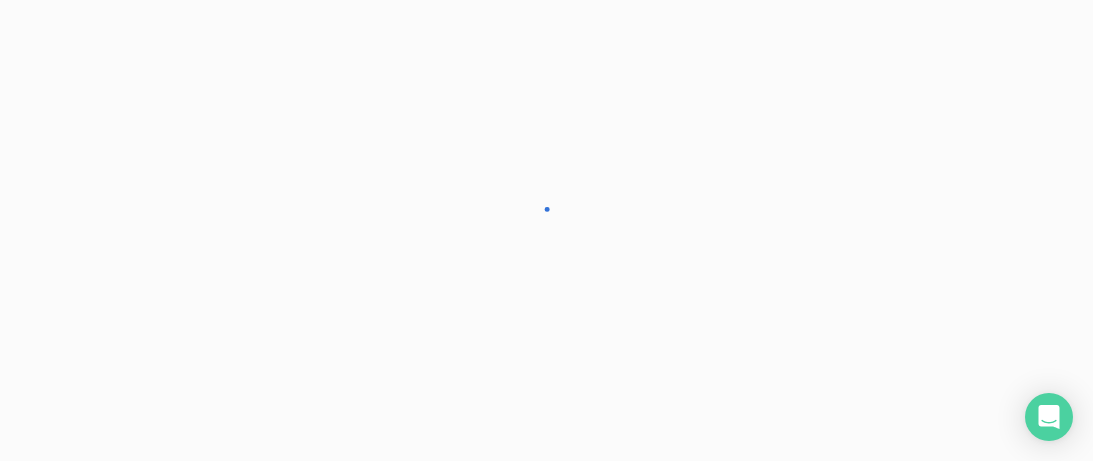 scroll, scrollTop: 0, scrollLeft: 0, axis: both 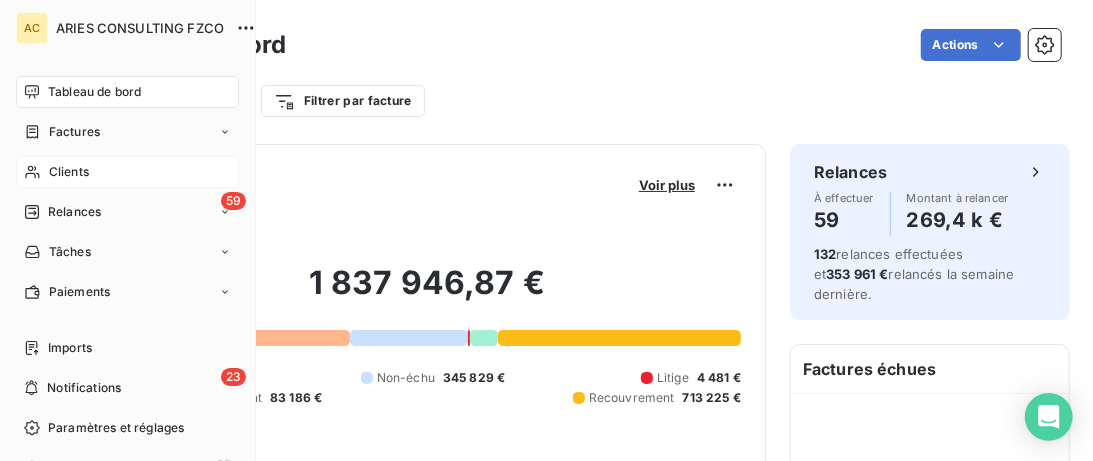 click 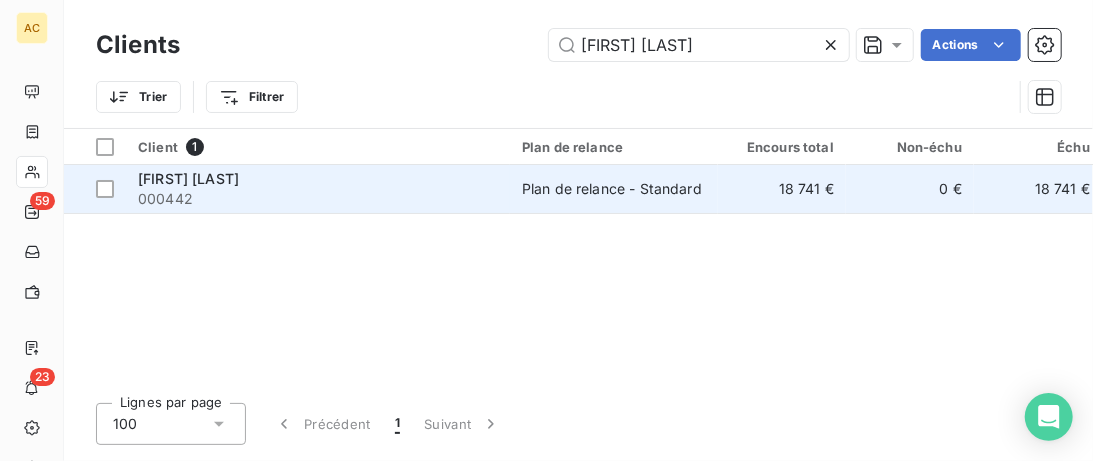 type on "Arnaud Danjean" 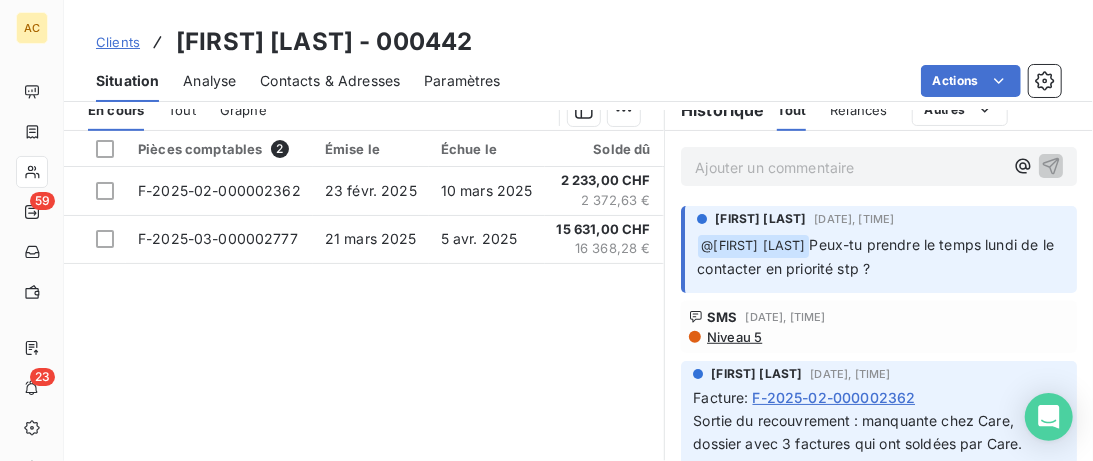 scroll, scrollTop: 307, scrollLeft: 0, axis: vertical 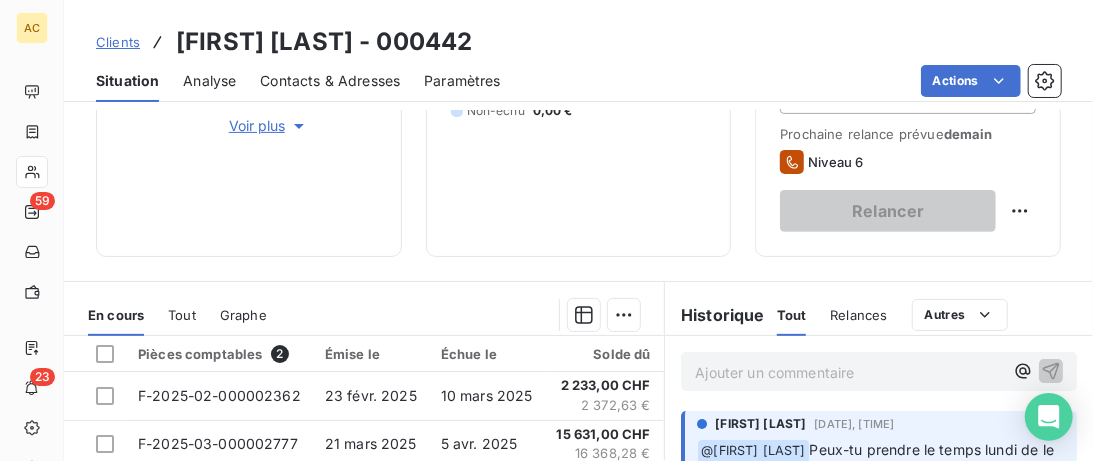 click on "Tout" at bounding box center [182, 315] 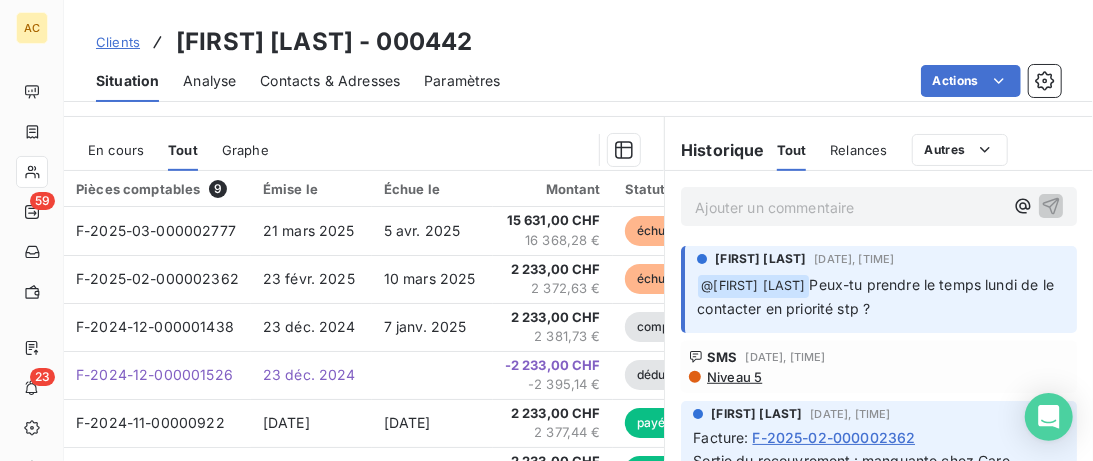 scroll, scrollTop: 512, scrollLeft: 0, axis: vertical 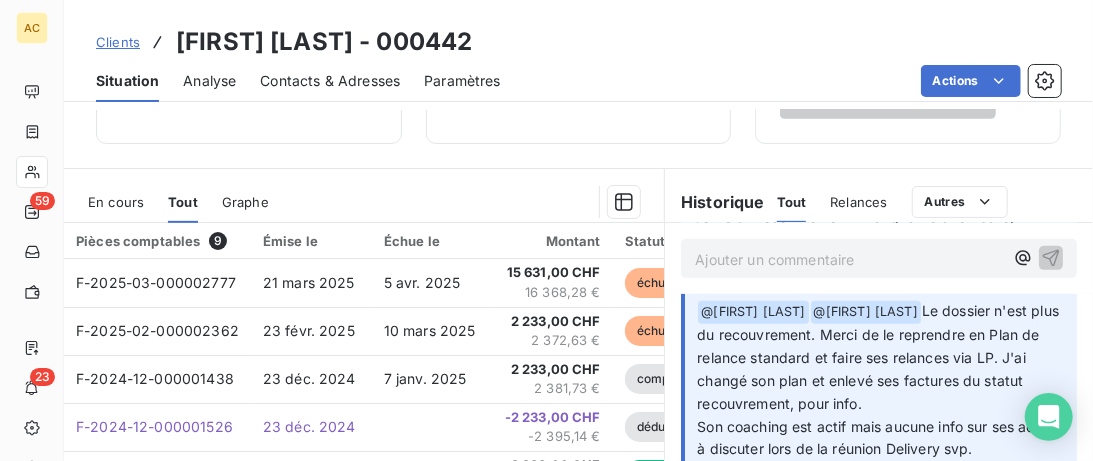 click on "Contacts & Adresses" at bounding box center [330, 81] 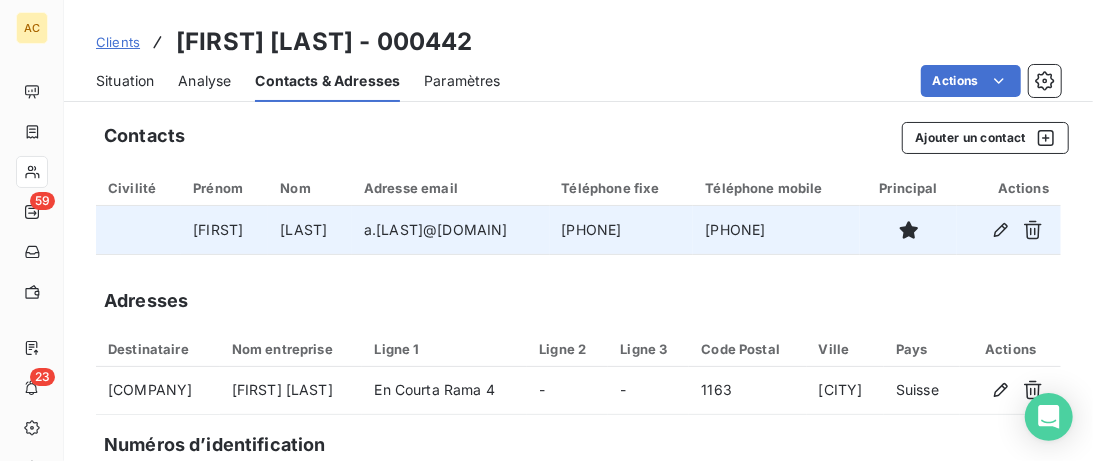 drag, startPoint x: 691, startPoint y: 230, endPoint x: 582, endPoint y: 230, distance: 109 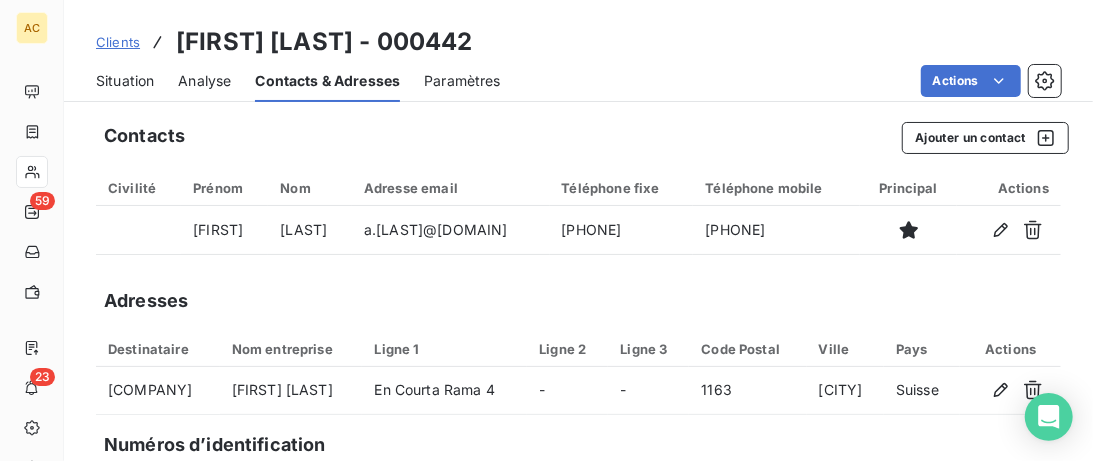 click on "Situation" at bounding box center [125, 81] 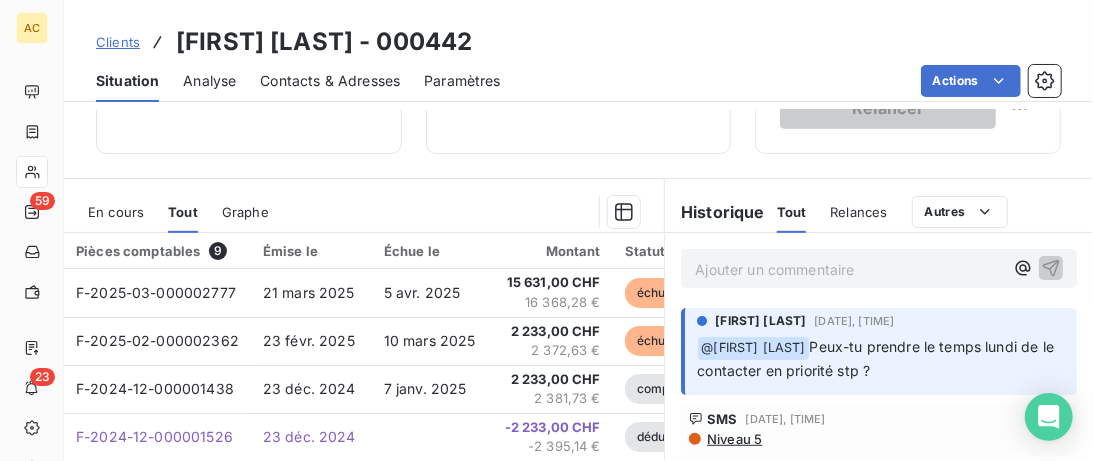 scroll, scrollTop: 512, scrollLeft: 0, axis: vertical 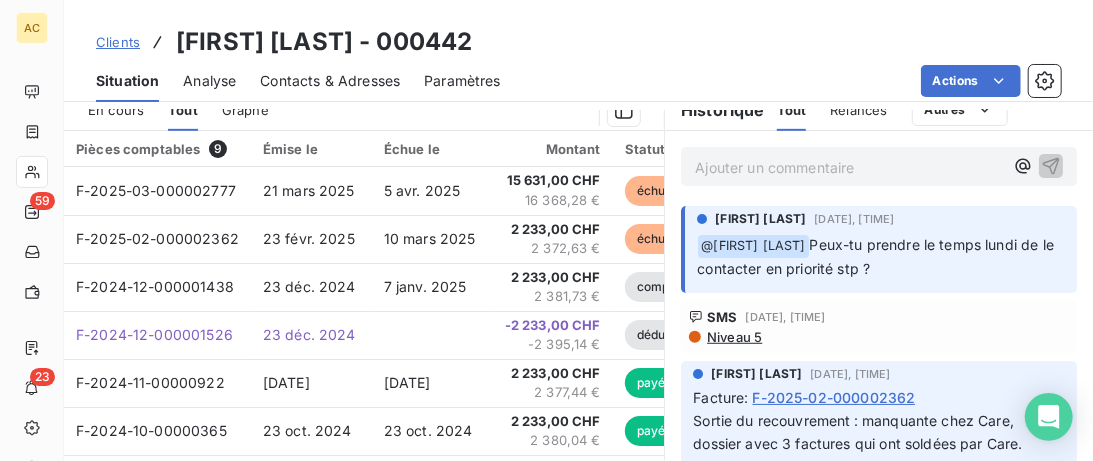 click on "Clients" at bounding box center [118, 42] 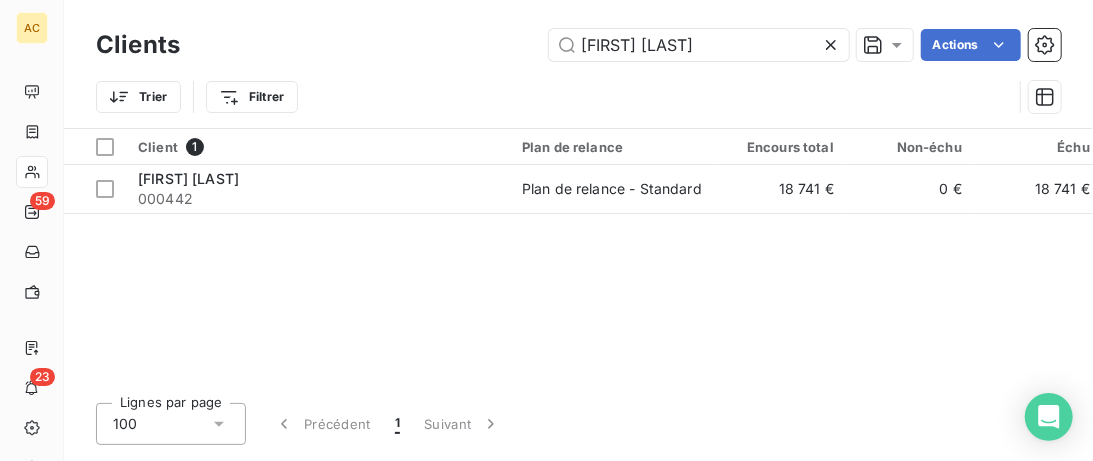 drag, startPoint x: 725, startPoint y: 52, endPoint x: 378, endPoint y: 50, distance: 347.00577 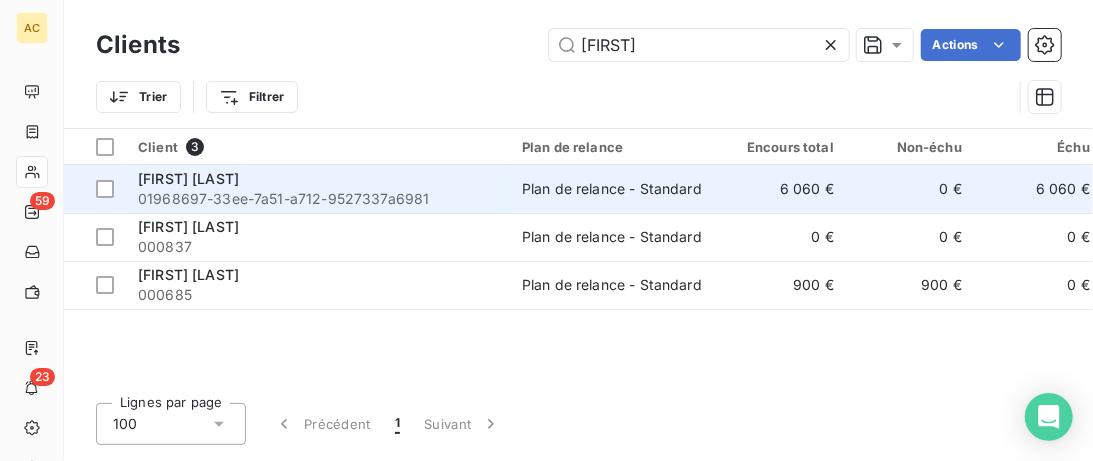type on "franck" 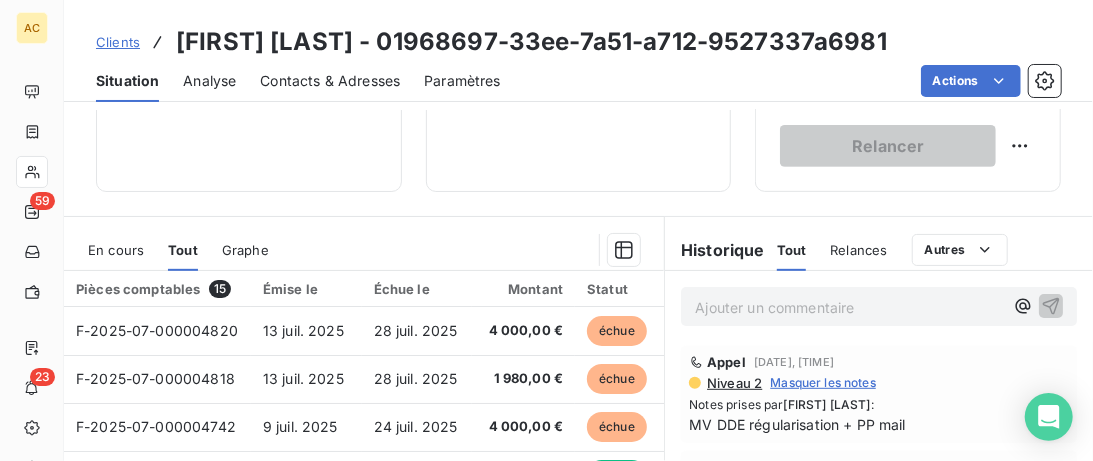 scroll, scrollTop: 512, scrollLeft: 0, axis: vertical 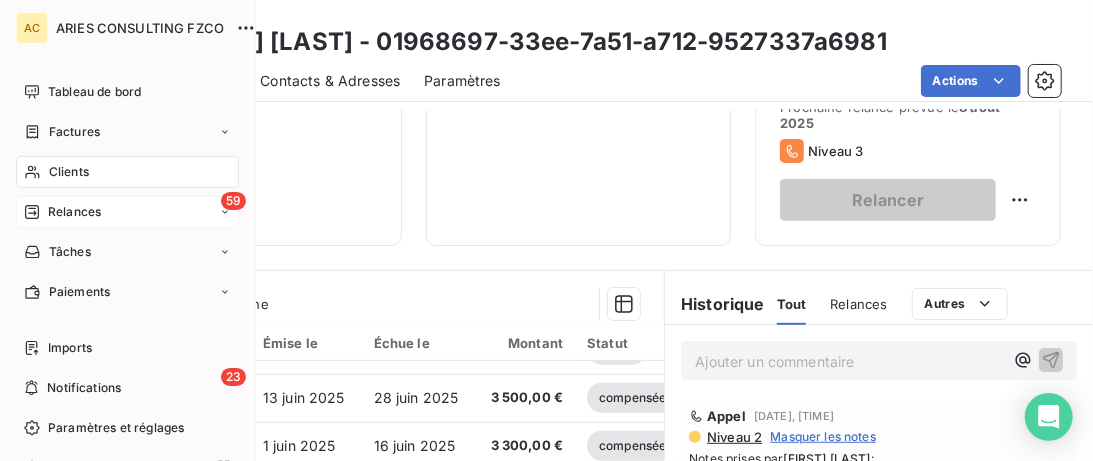 click on "Relances" at bounding box center (62, 212) 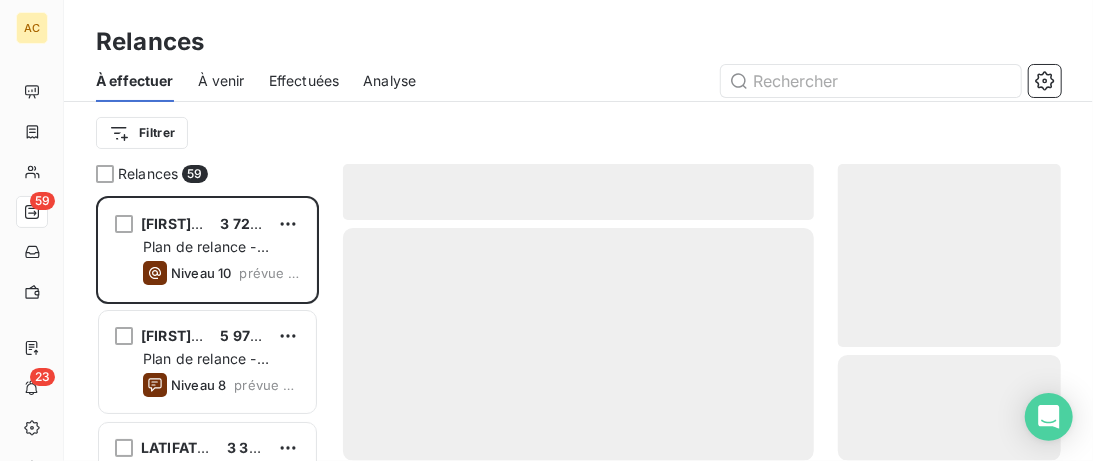 scroll, scrollTop: 0, scrollLeft: 0, axis: both 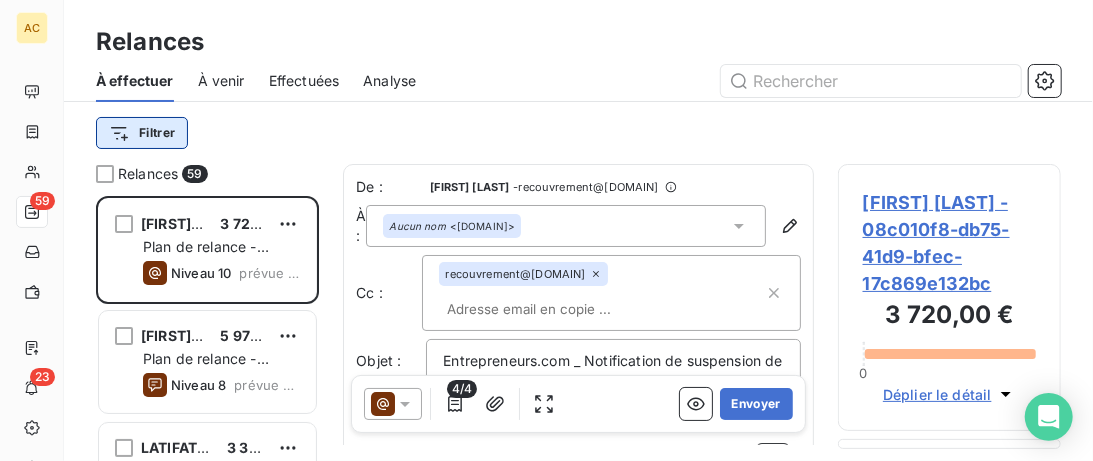 click on "AC 59 23 Relances À effectuer À venir Effectuées Analyse Filtrer Relances 59 Ilana Brazzolotto 3 720,00 € Plan de relance - Standard Niveau 10 prévue depuis 36 jours Fatima GIORDANO 5 975,00 € Plan de relance - Standard Niveau 8 prévue depuis 28 jours LATIFATHE ACHABI 3 300,00 € Plan de relance - Standard Niveau 3 prévue depuis 12 jours Elia Pribil 5 600,00 € Plan de relance - Standard Niveau 10 prévue depuis 11 jours Mouahié Kouassi 7 920,00 € Plan de relance - Standard Niveau 10 prévue depuis 9 jours Samir Agouni 6 525,00 € Plan de relance - Standard Niveau 10 prévue depuis 8 jours Chahinaz RICHARD 2 900,00 € Plan de relance - Standard Niveau 10 prévue depuis 8 jours Carina Aguey-Zinsou 9 900,00 € Plan de relance - Standard Niveau 9 prévue depuis 8 jours BOINA MOHAMED 6 400,00 € Plan de relance - Standard Niveau 3 prévue depuis 7 jours François DALL'OSTERIA 1 725,00 € Plan de relance - Standard Niveau 2 prévue depuis 7 jours Niveau 3 -" at bounding box center (546, 230) 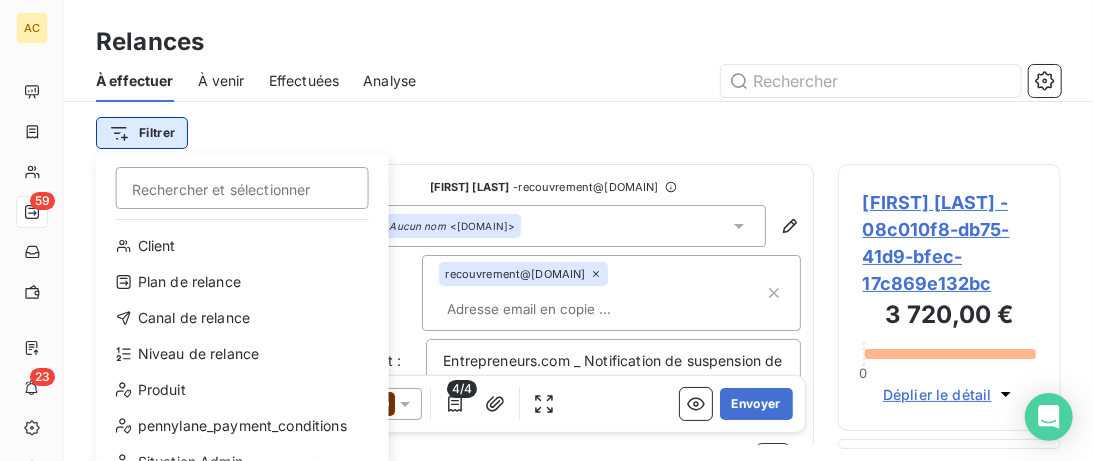 scroll, scrollTop: 0, scrollLeft: 0, axis: both 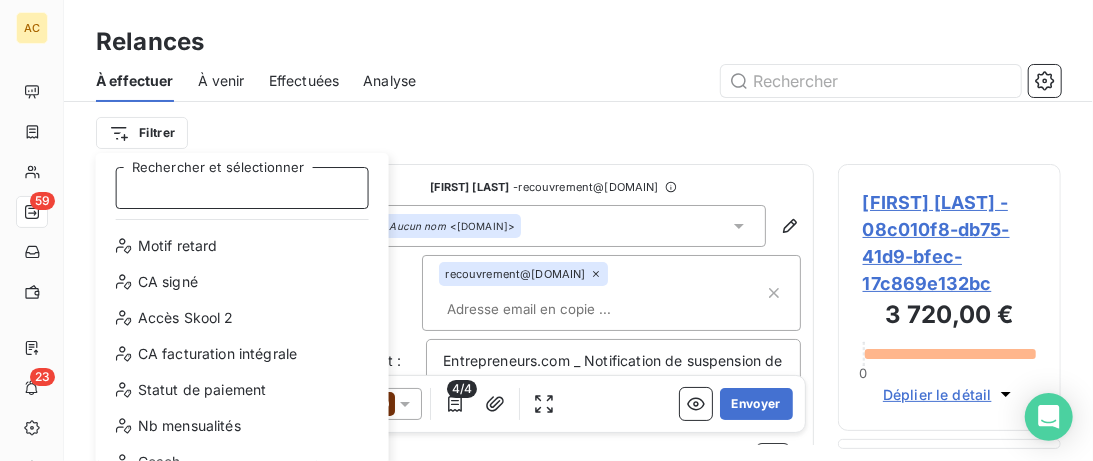 click on "Rechercher et sélectionner" at bounding box center (242, 188) 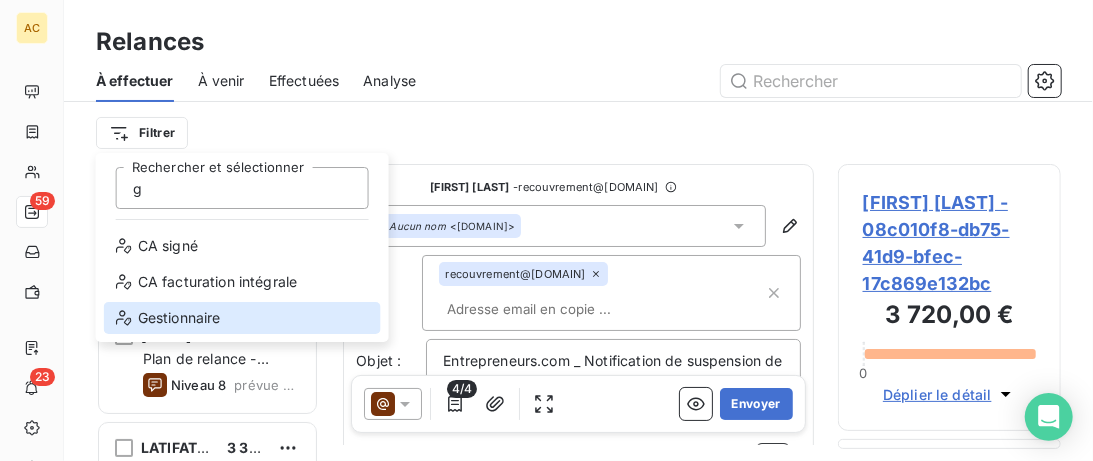 scroll, scrollTop: 0, scrollLeft: 0, axis: both 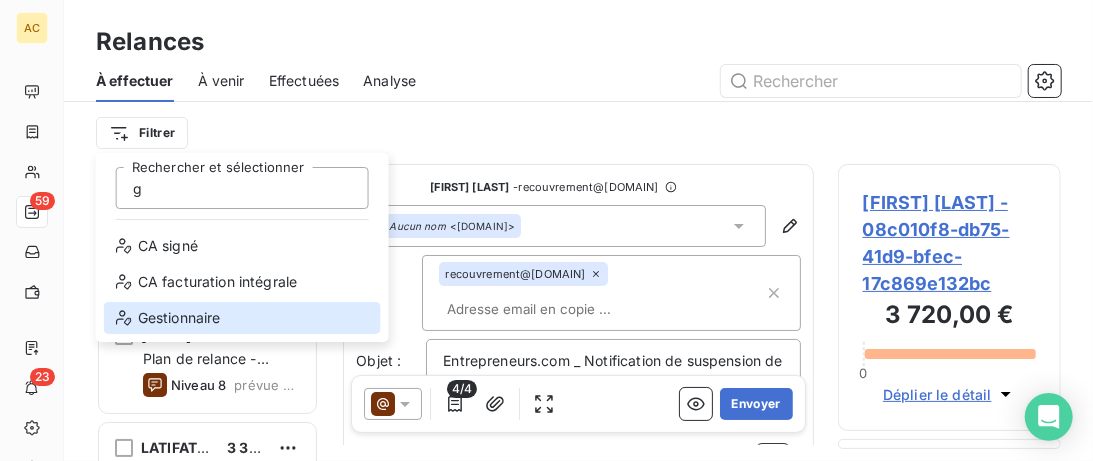 click on "Gestionnaire" at bounding box center [242, 318] 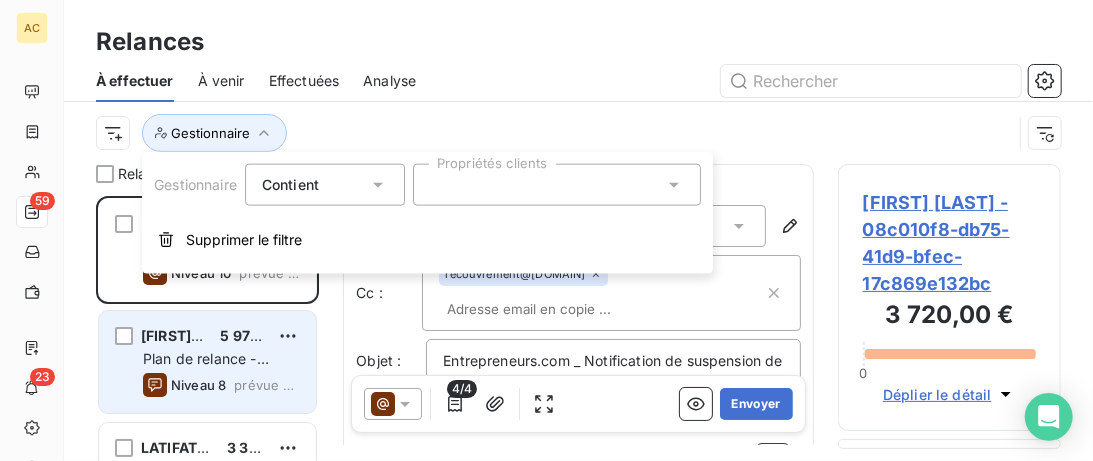 scroll, scrollTop: 0, scrollLeft: 0, axis: both 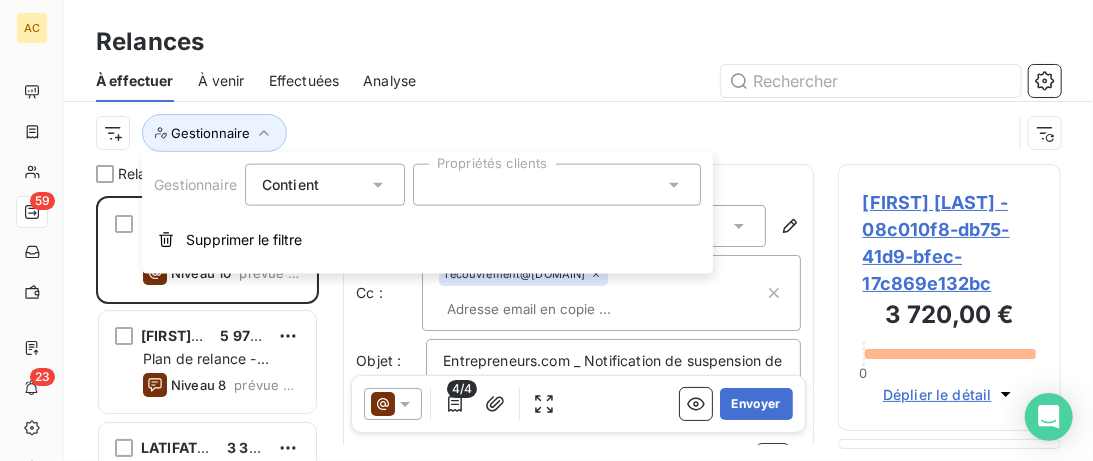 click at bounding box center [557, 185] 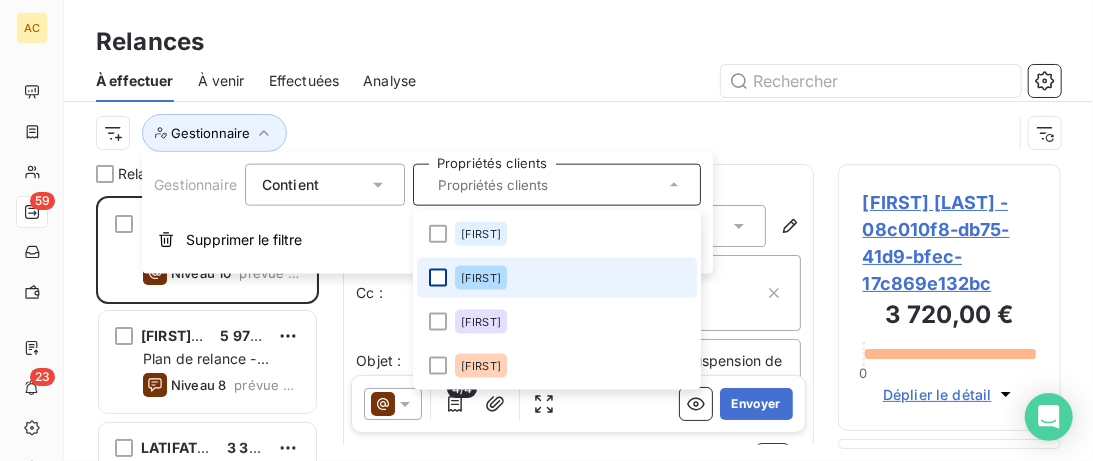 click at bounding box center [438, 278] 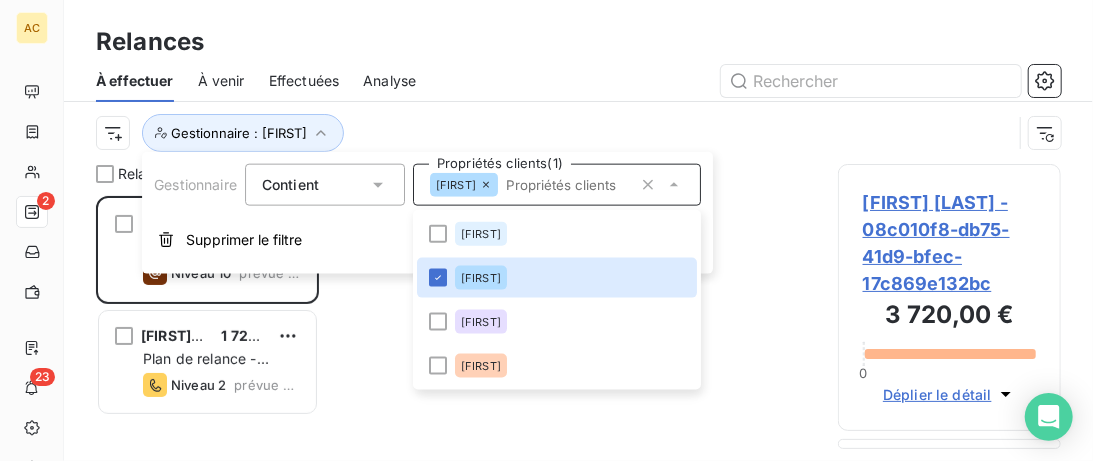 scroll, scrollTop: 0, scrollLeft: 0, axis: both 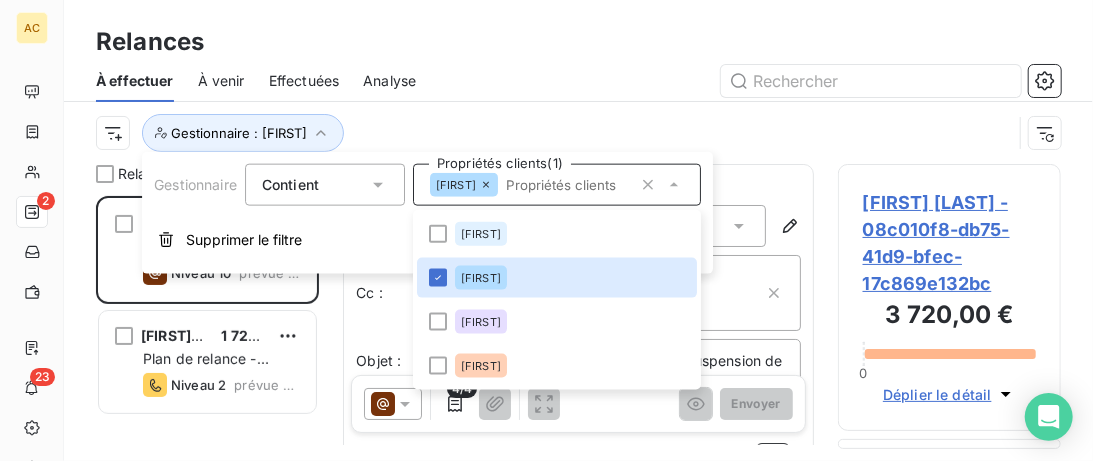 click on "Gestionnaire  : Valérie" at bounding box center [554, 133] 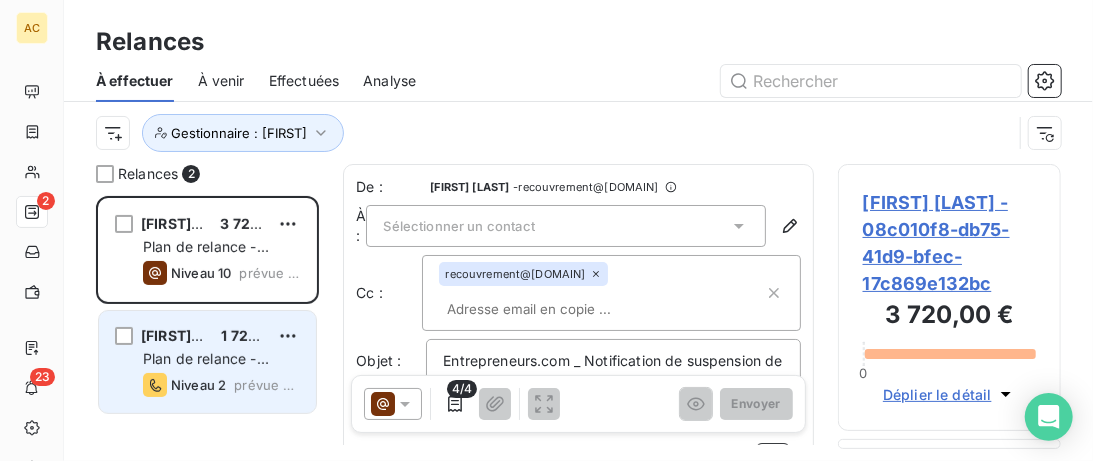 click on "François DALL'OSTERIA" at bounding box center [173, 336] 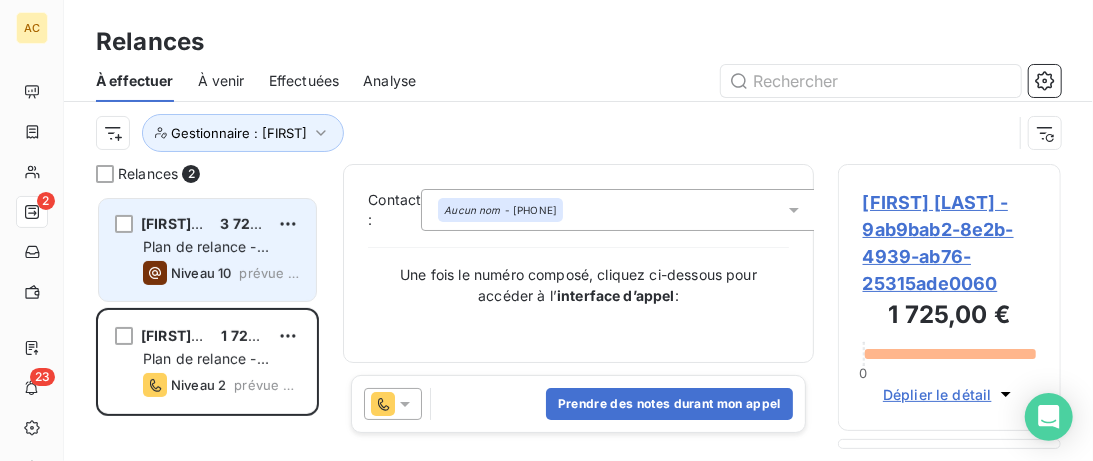 click on "Ilana Brazzolotto 3 720,00 € Plan de relance - Standard Niveau 10 prévue depuis 36 jours" at bounding box center [207, 250] 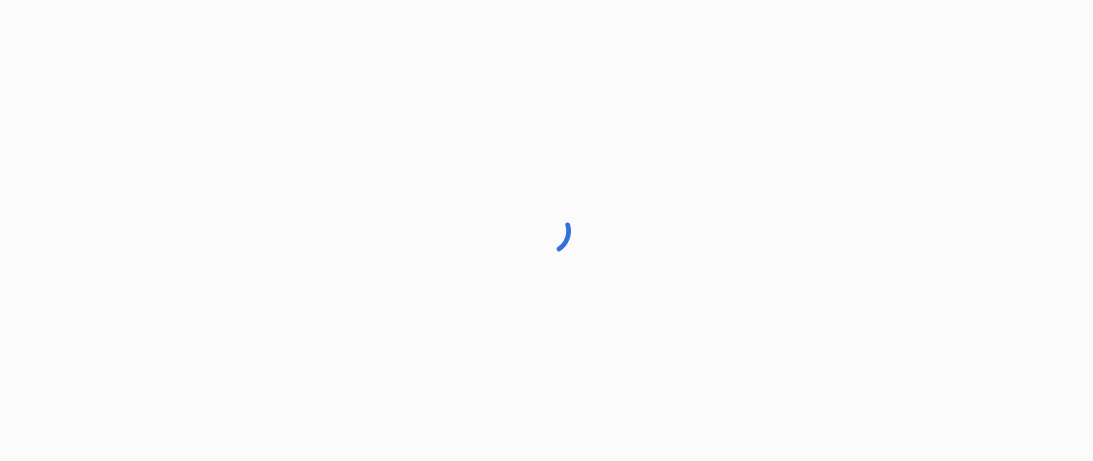 scroll, scrollTop: 0, scrollLeft: 0, axis: both 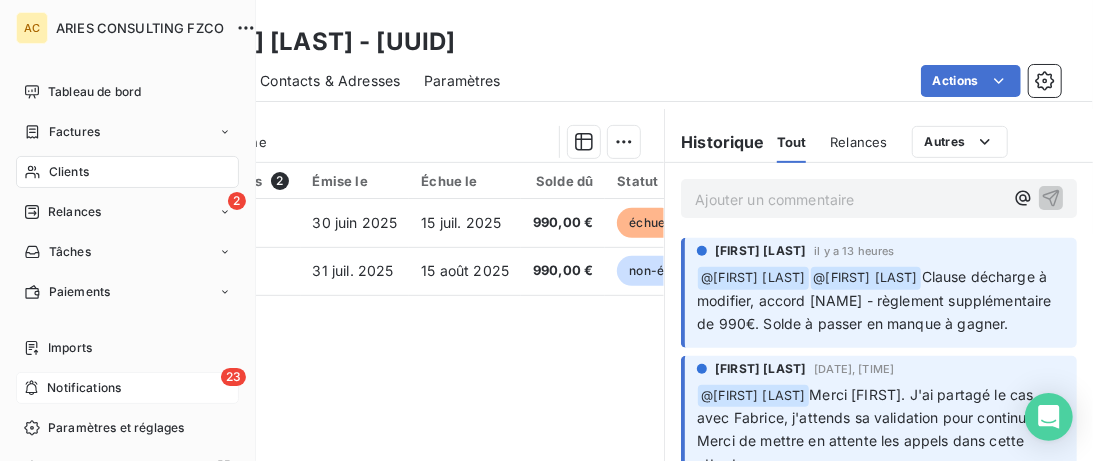 click on "Notifications" at bounding box center [84, 388] 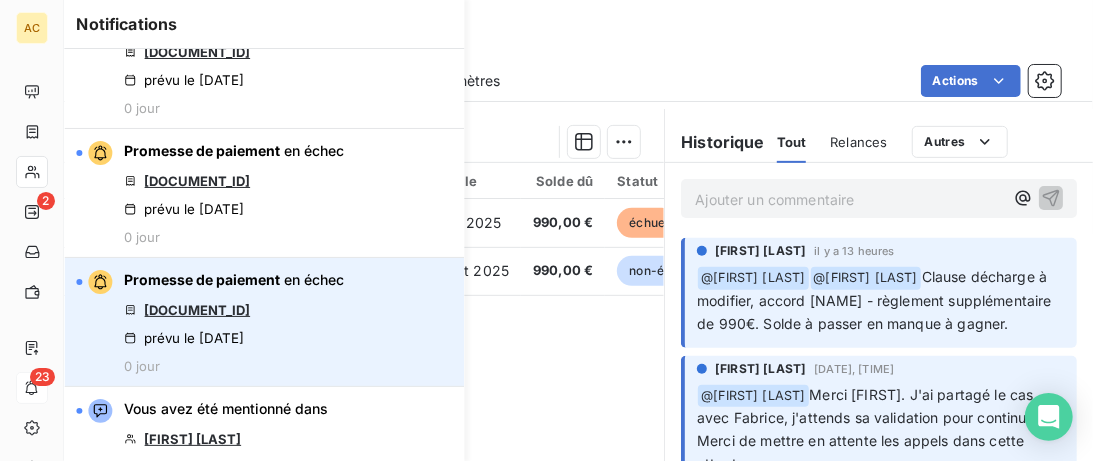 scroll, scrollTop: 0, scrollLeft: 0, axis: both 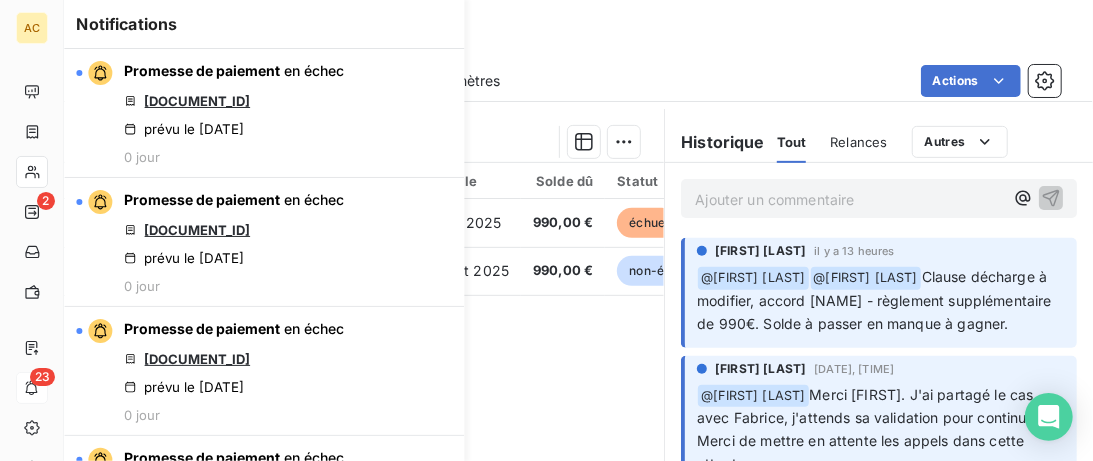 click on "Clients Eleonore NANA - 01968685-8dab-7582-8a69-7d962d87f2f0" at bounding box center (578, 42) 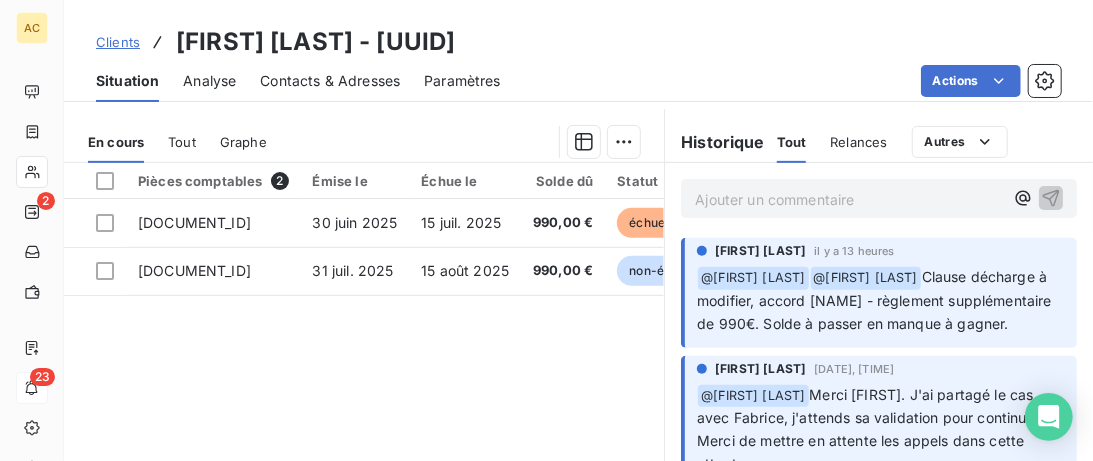 click on "Clients" at bounding box center (118, 42) 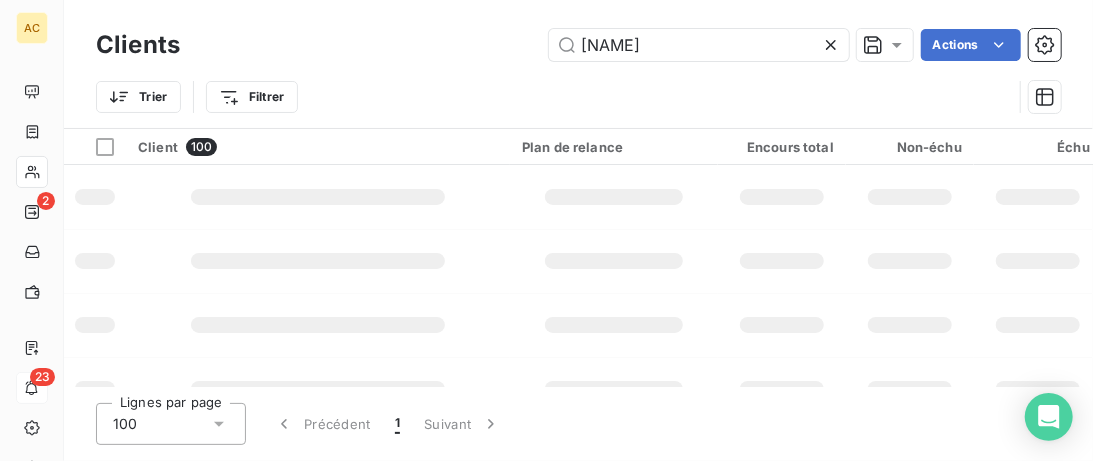 type on "joyeux" 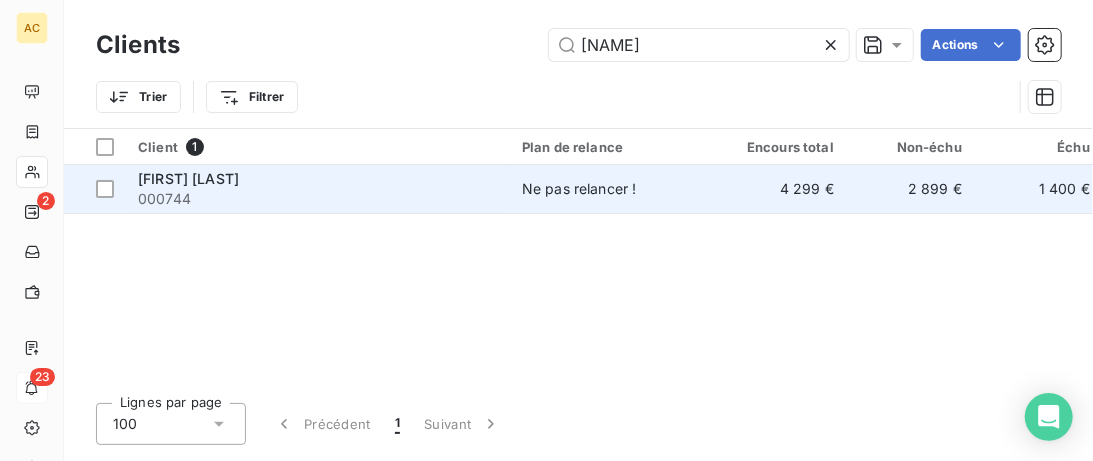 click on "000744" at bounding box center [318, 199] 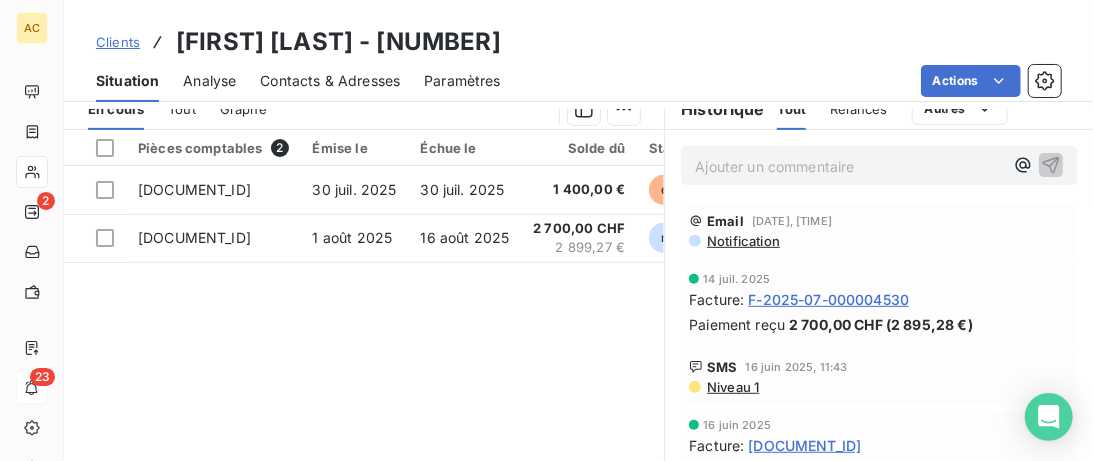 scroll, scrollTop: 350, scrollLeft: 0, axis: vertical 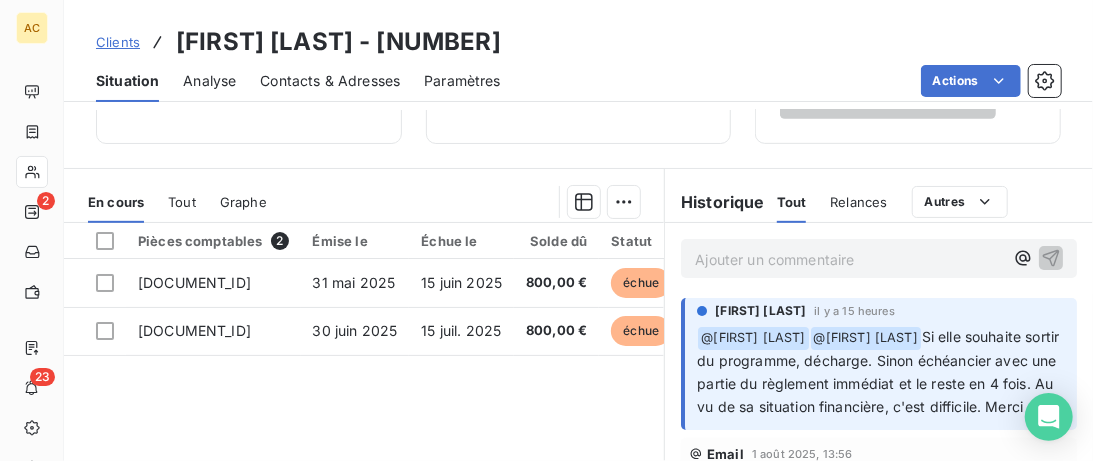 drag, startPoint x: 186, startPoint y: 195, endPoint x: 217, endPoint y: 206, distance: 32.89377 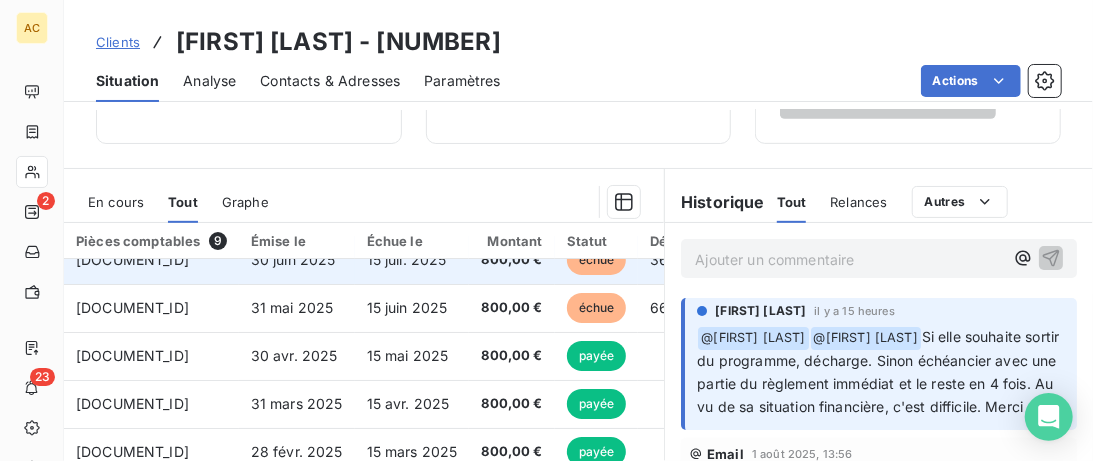 scroll, scrollTop: 0, scrollLeft: 0, axis: both 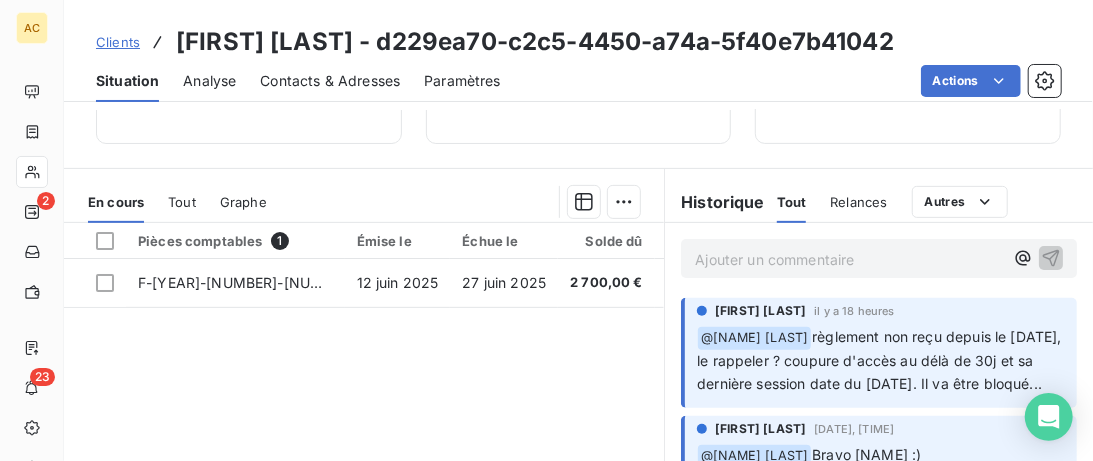 click on "Tout" at bounding box center [182, 202] 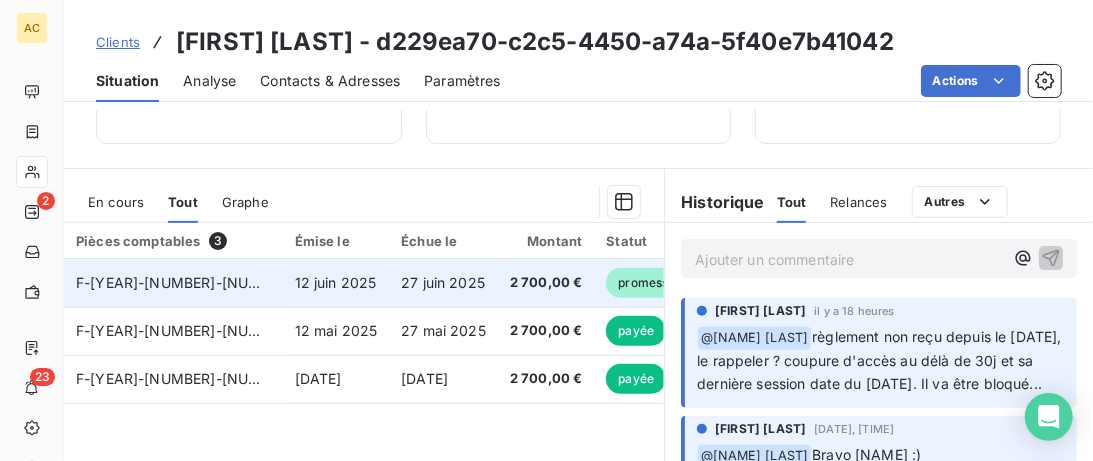 click on "12 juin 2025" at bounding box center (336, 282) 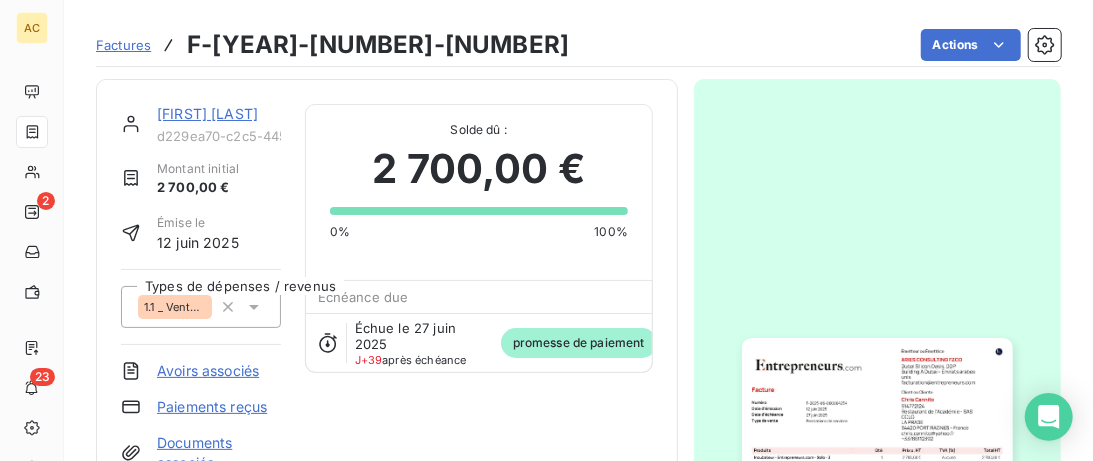 scroll, scrollTop: 0, scrollLeft: 0, axis: both 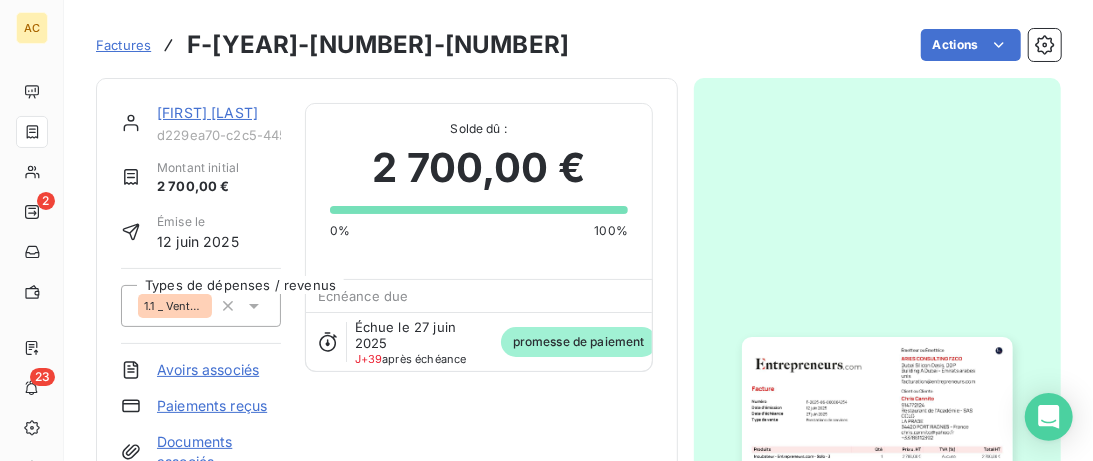 click on "Chris Cannito" at bounding box center [207, 112] 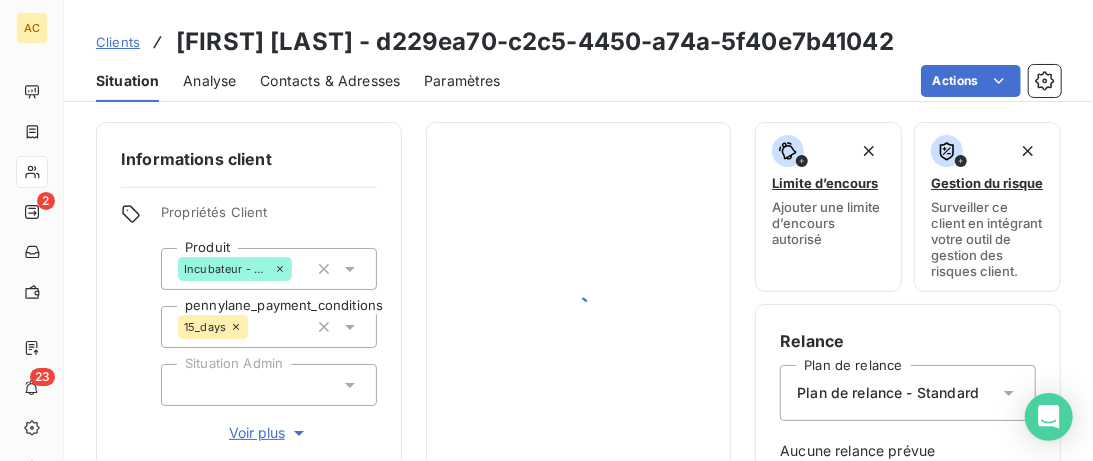 scroll, scrollTop: 350, scrollLeft: 0, axis: vertical 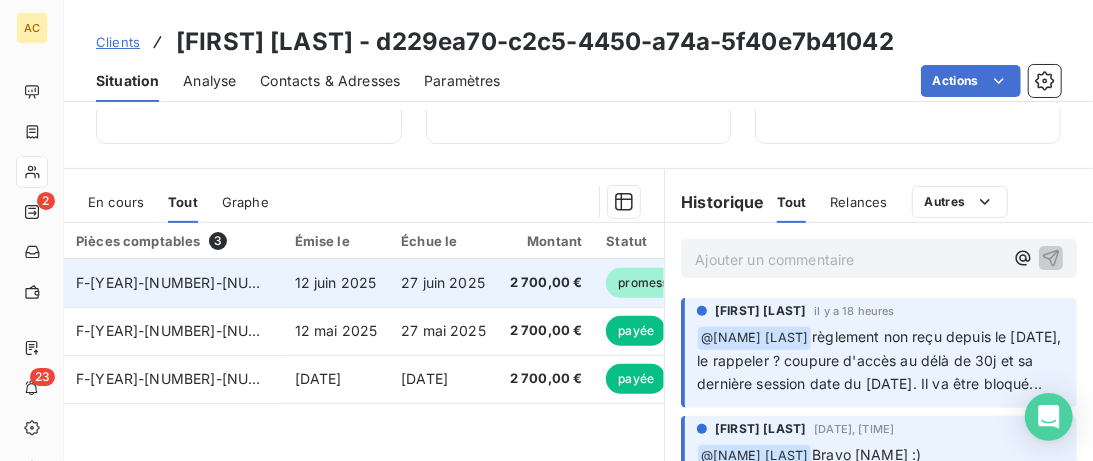 click on "27 juin 2025" at bounding box center [443, 283] 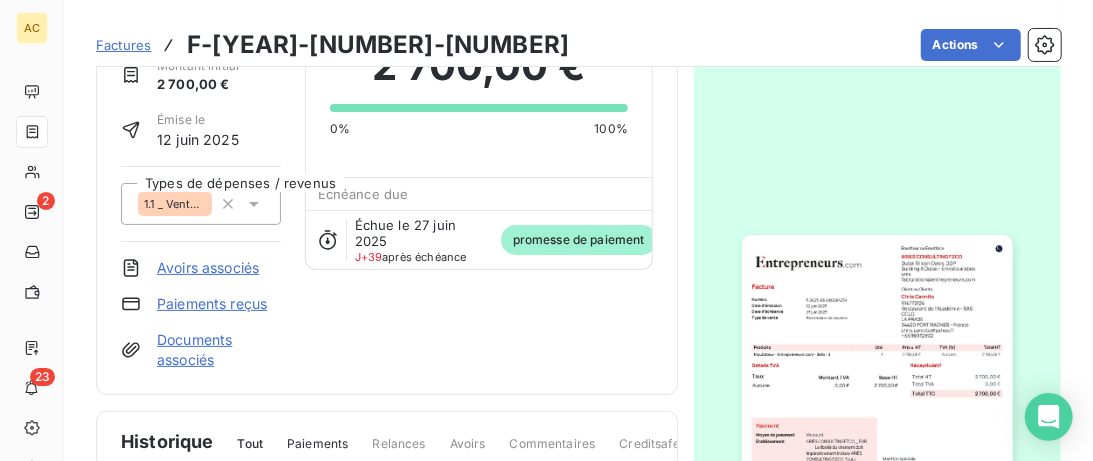 scroll, scrollTop: 0, scrollLeft: 0, axis: both 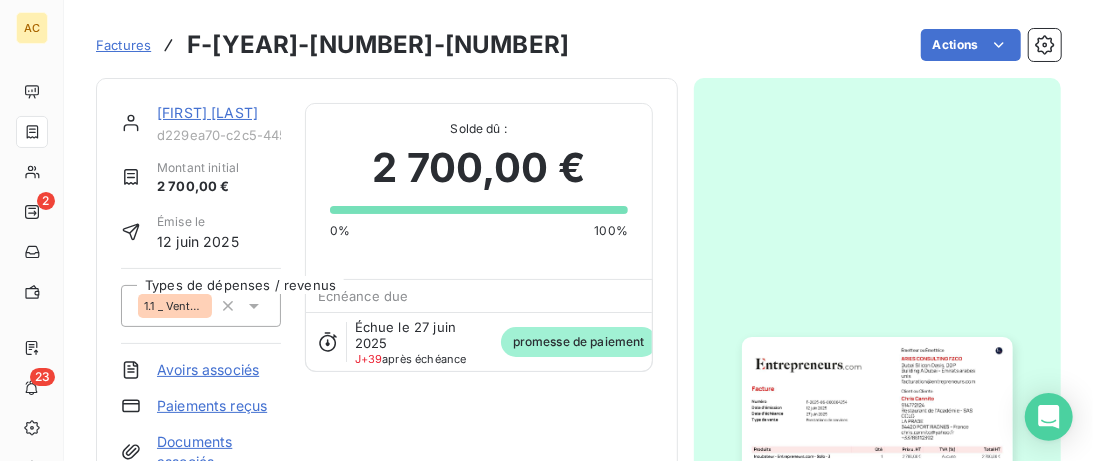 click on "Chris Cannito d229ea70-c2c5-4450-a74a-5f40e7b41042" at bounding box center (219, 123) 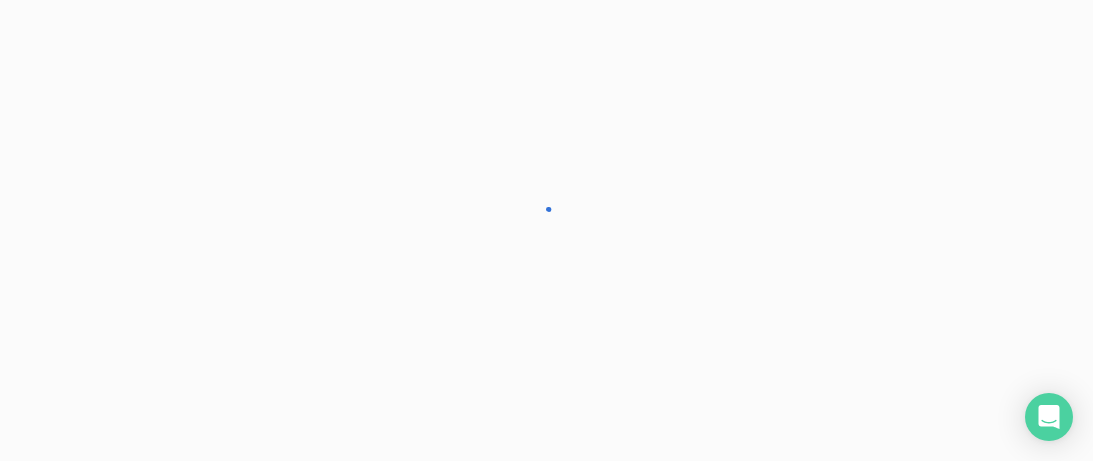 scroll, scrollTop: 0, scrollLeft: 0, axis: both 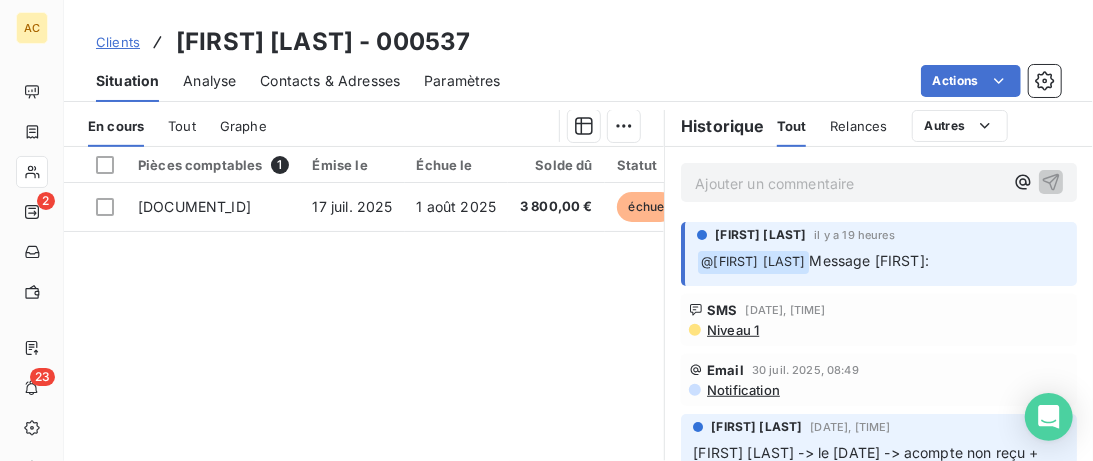 click on "Tout" at bounding box center (182, 126) 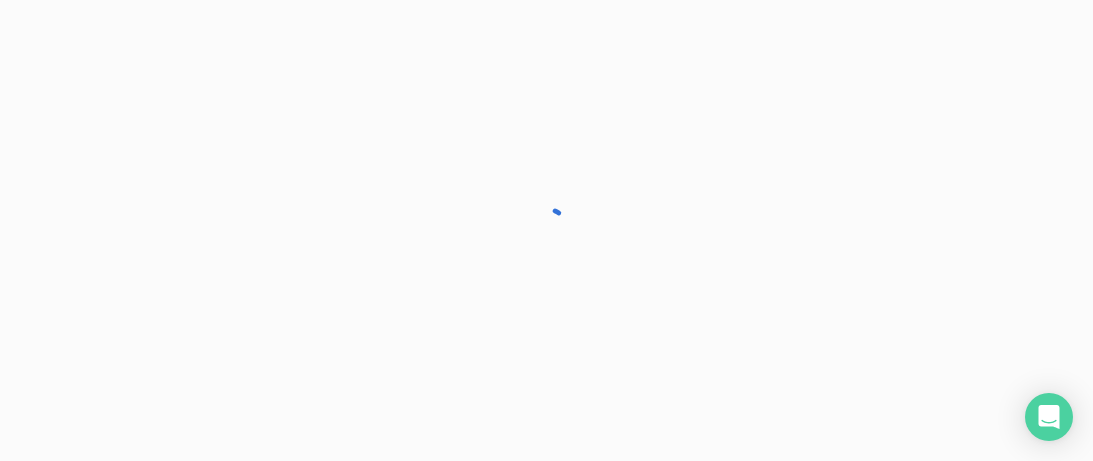 scroll, scrollTop: 0, scrollLeft: 0, axis: both 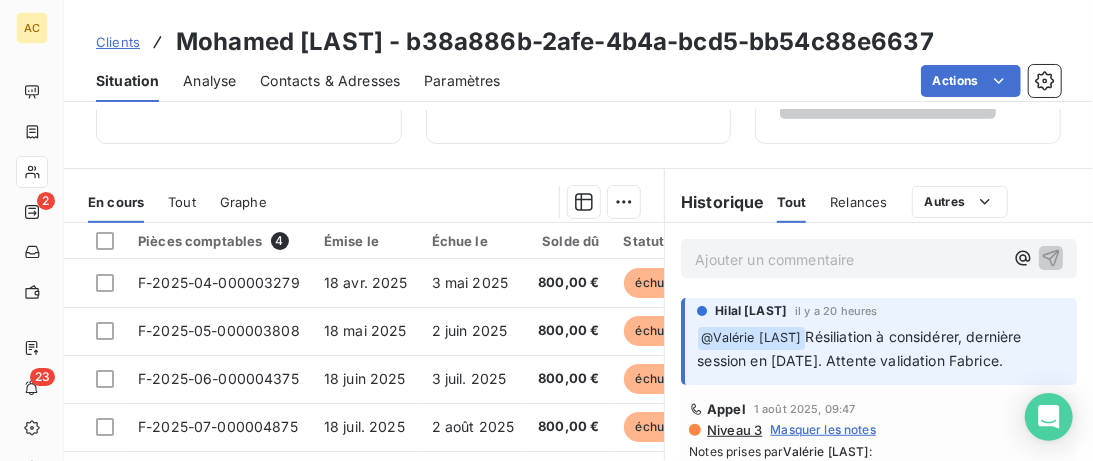 click on "Tout" at bounding box center [182, 202] 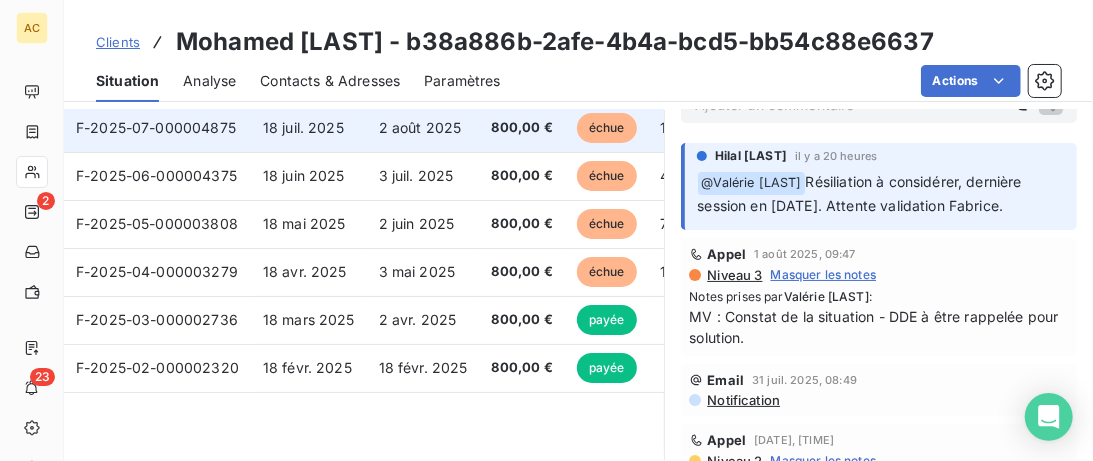 scroll, scrollTop: 641, scrollLeft: 0, axis: vertical 